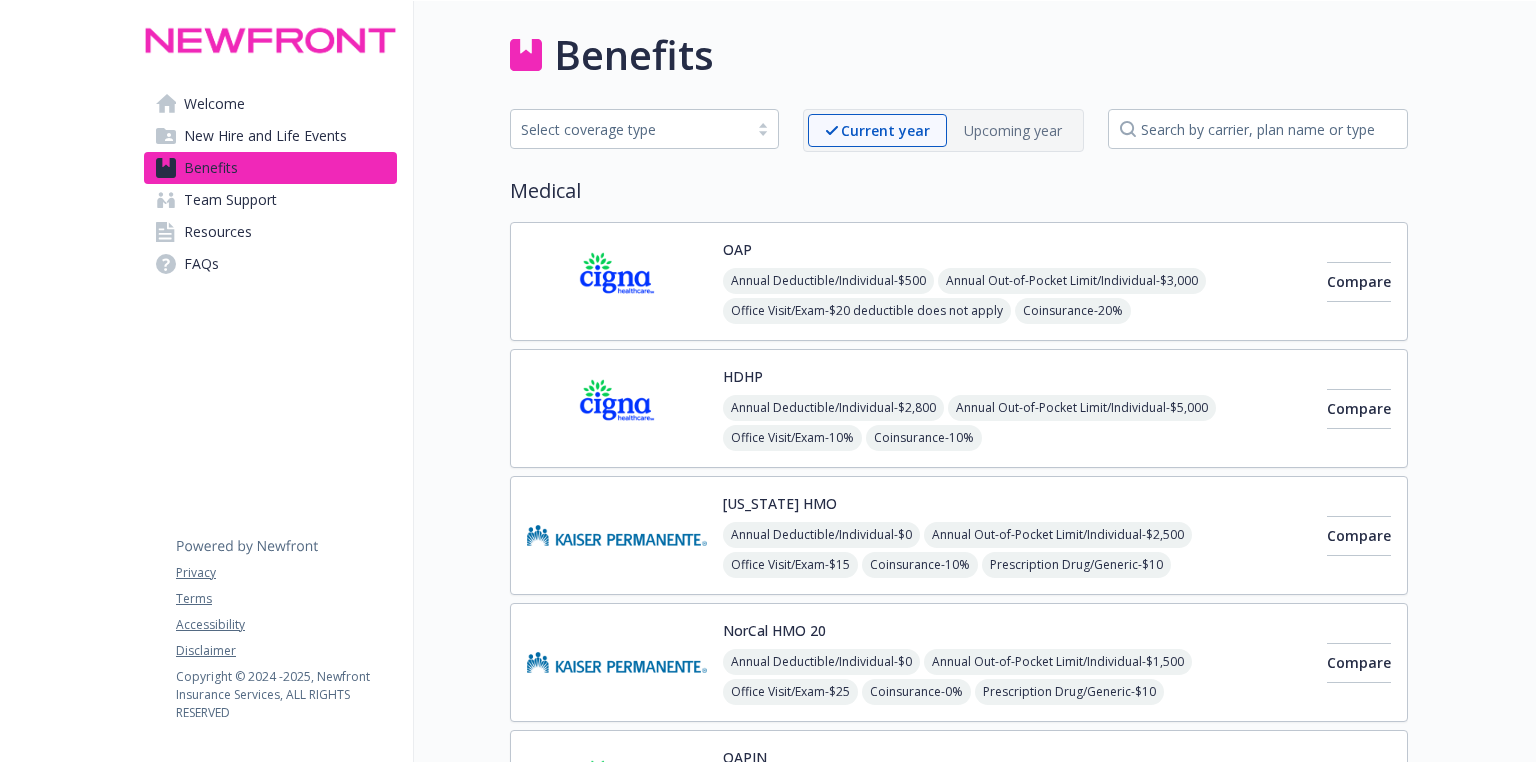 scroll, scrollTop: 0, scrollLeft: 0, axis: both 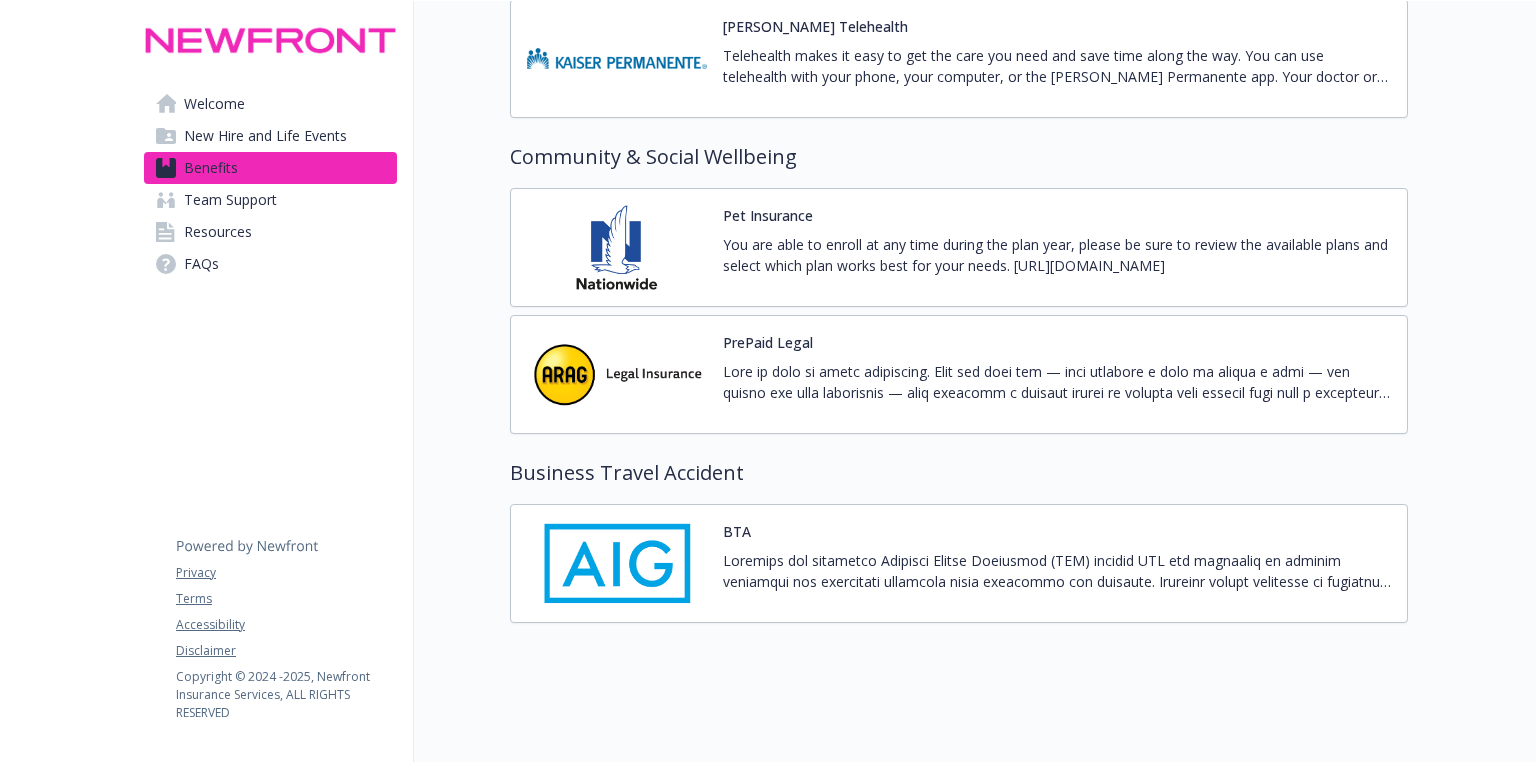 click at bounding box center [64, -2291] 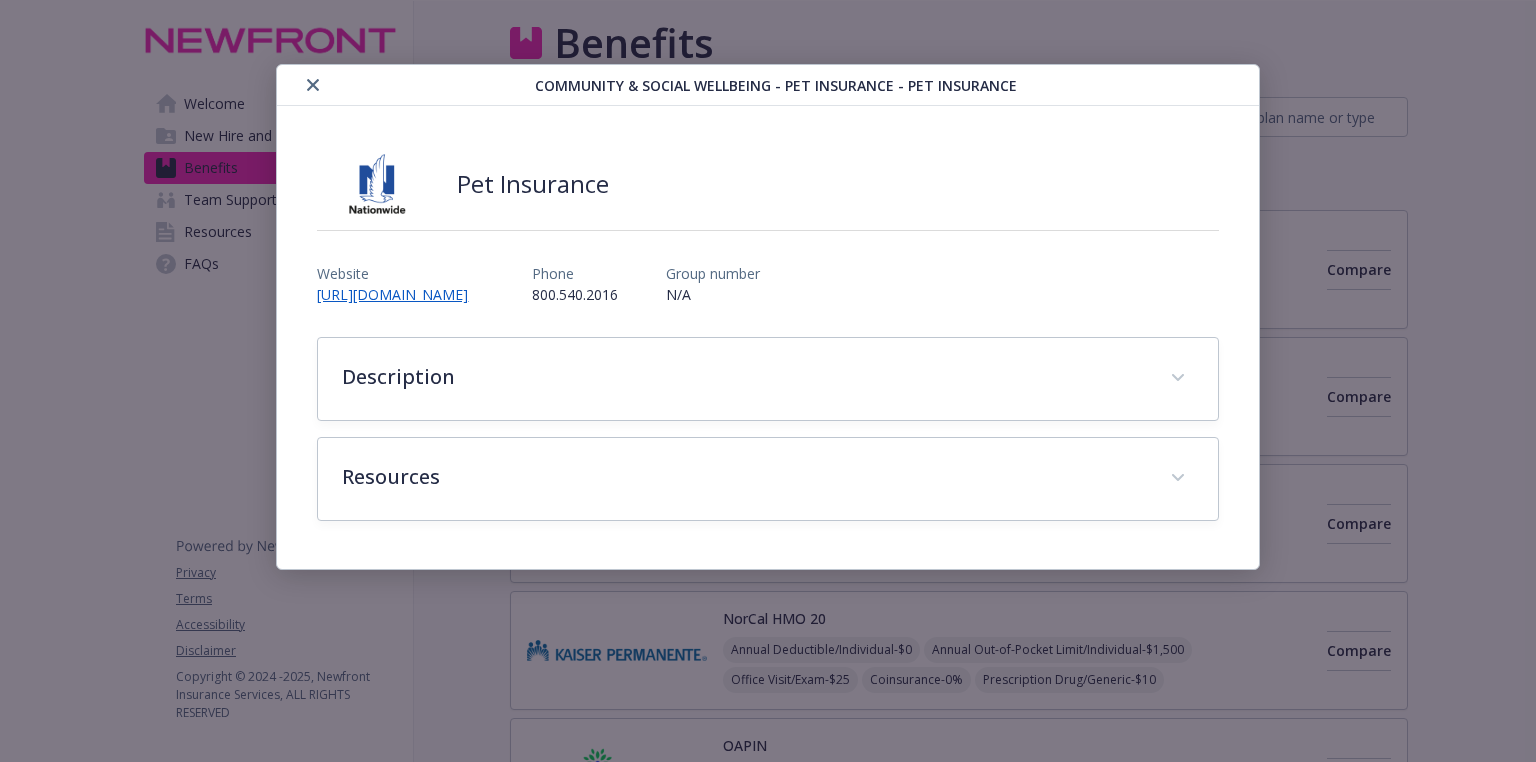 scroll, scrollTop: 5350, scrollLeft: 0, axis: vertical 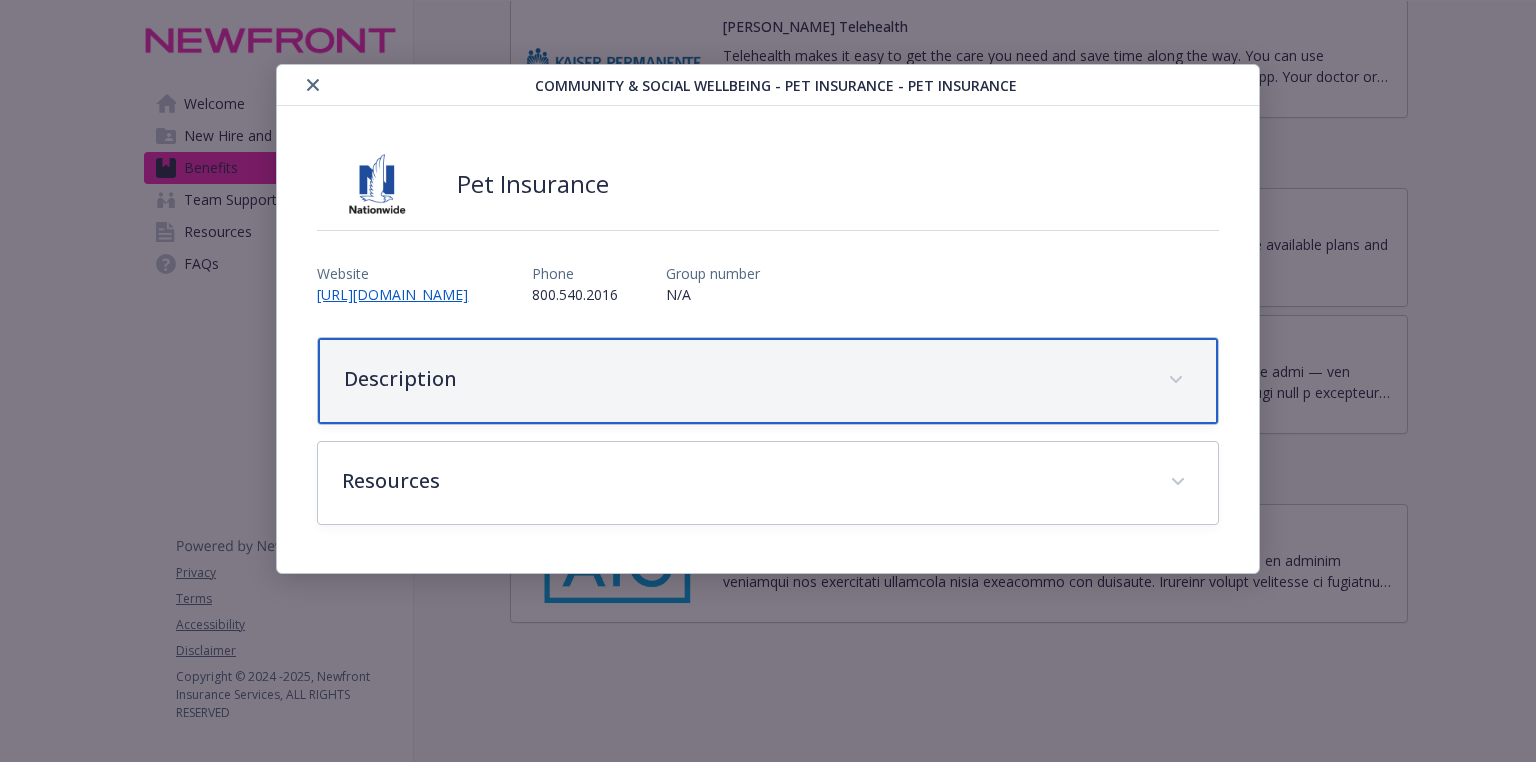 click on "Description" at bounding box center (767, 381) 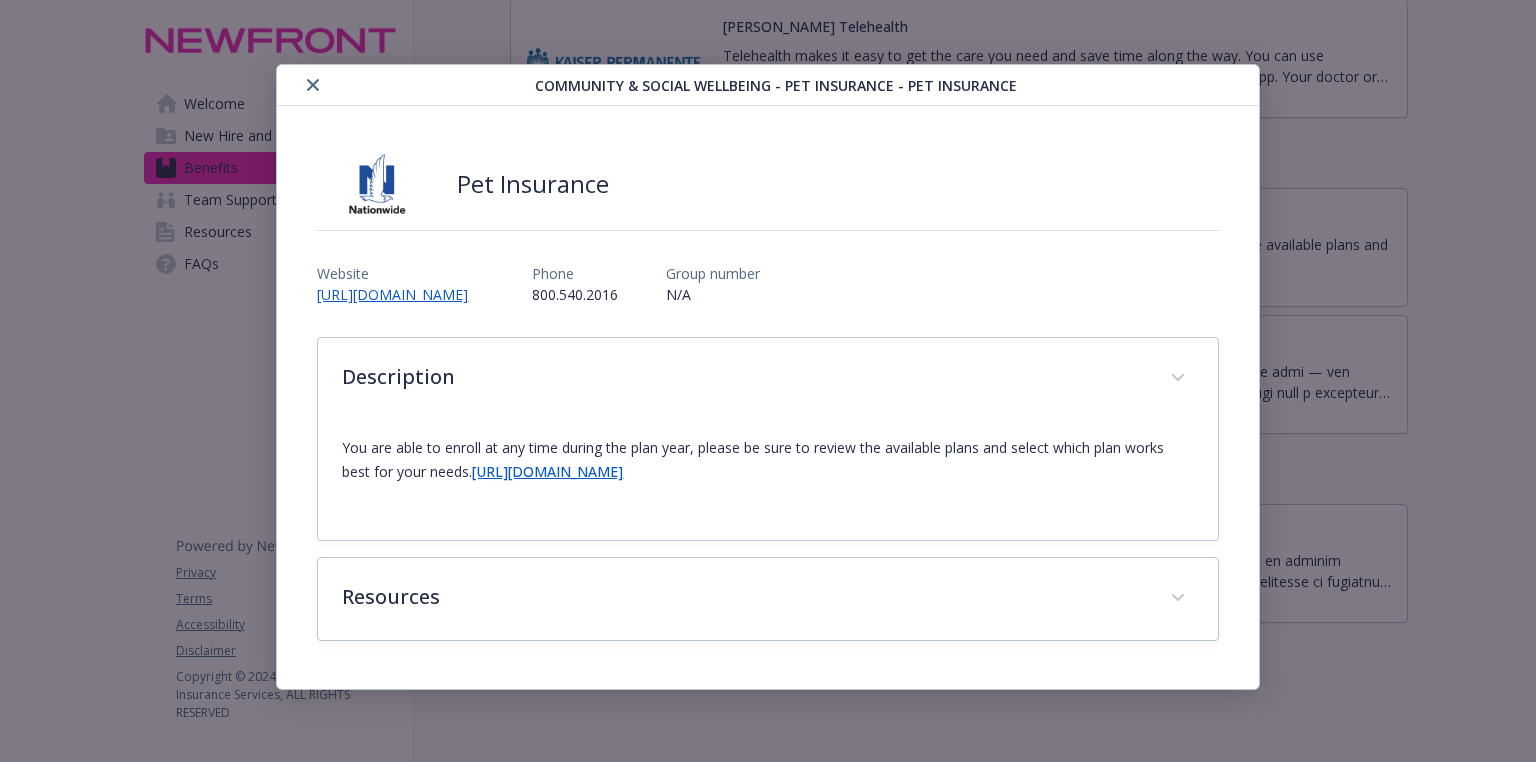 scroll, scrollTop: 64, scrollLeft: 0, axis: vertical 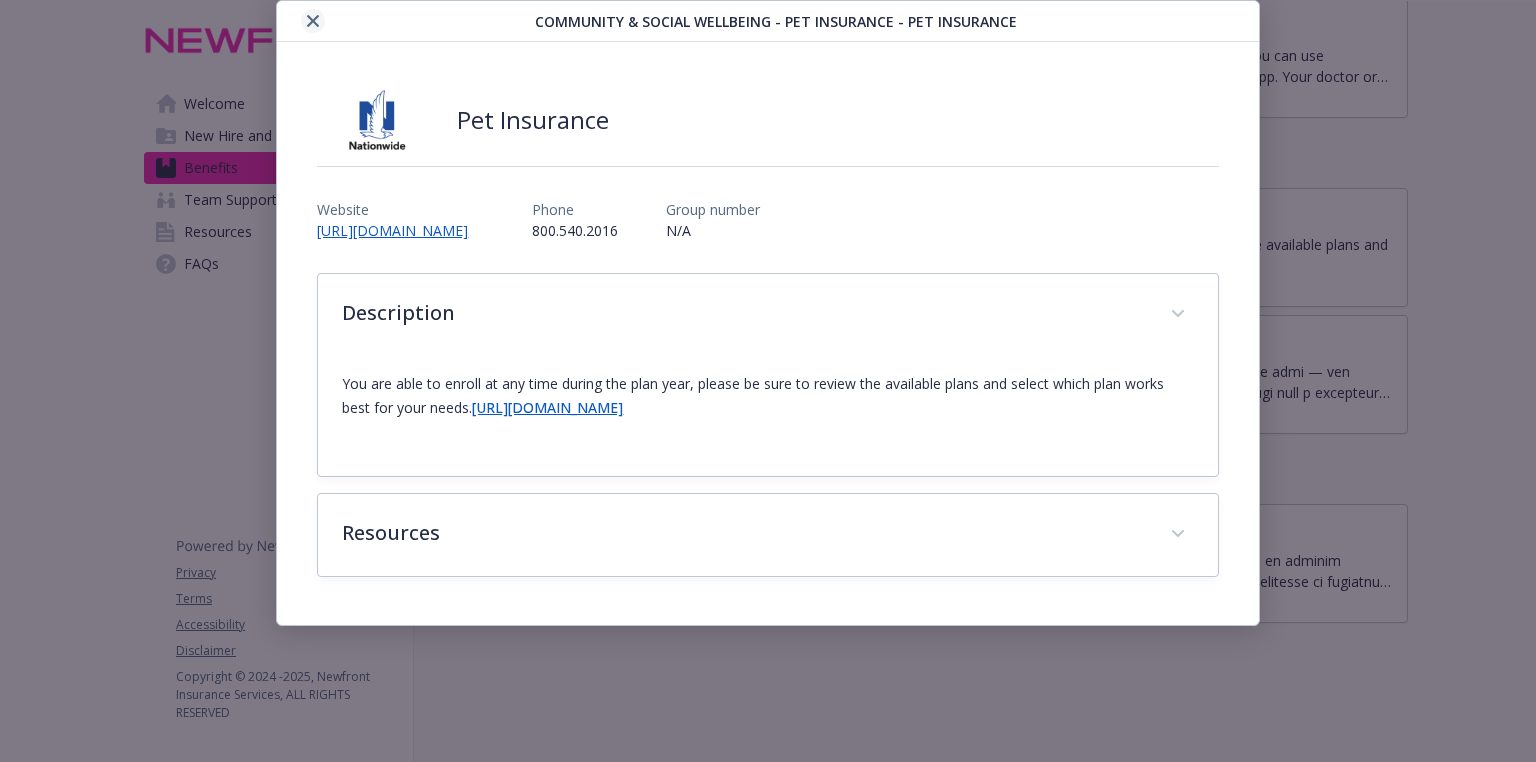 click at bounding box center (313, 21) 